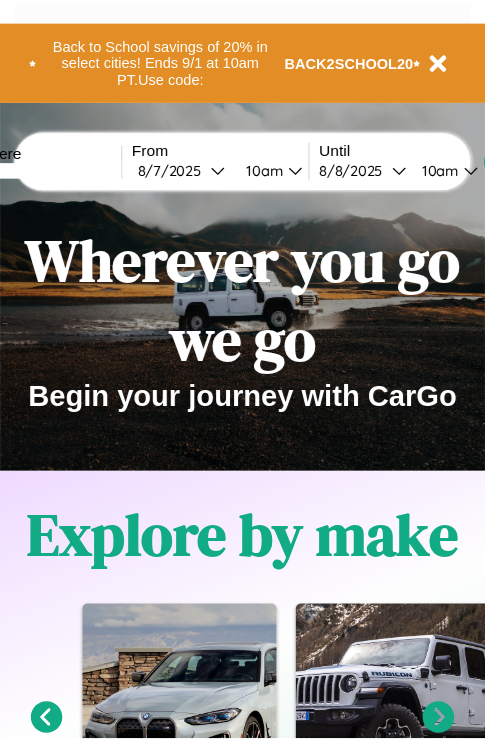 scroll, scrollTop: 0, scrollLeft: 0, axis: both 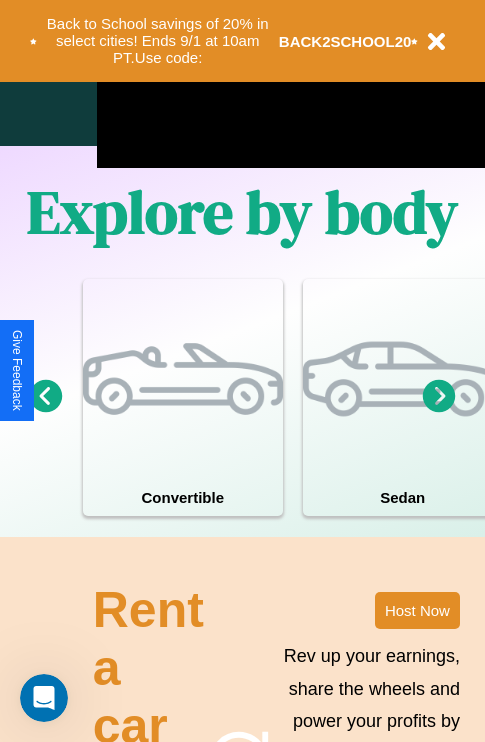 click 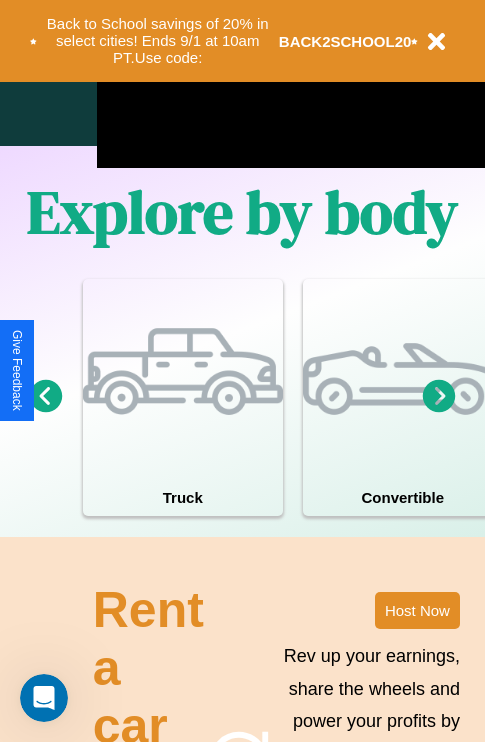 click 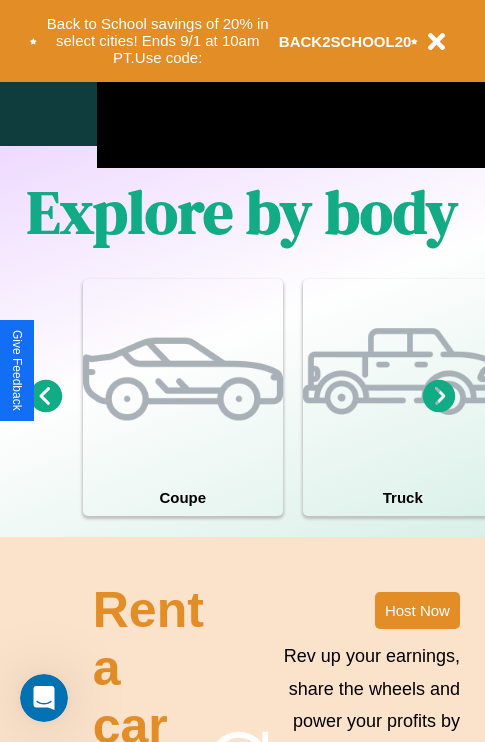 click 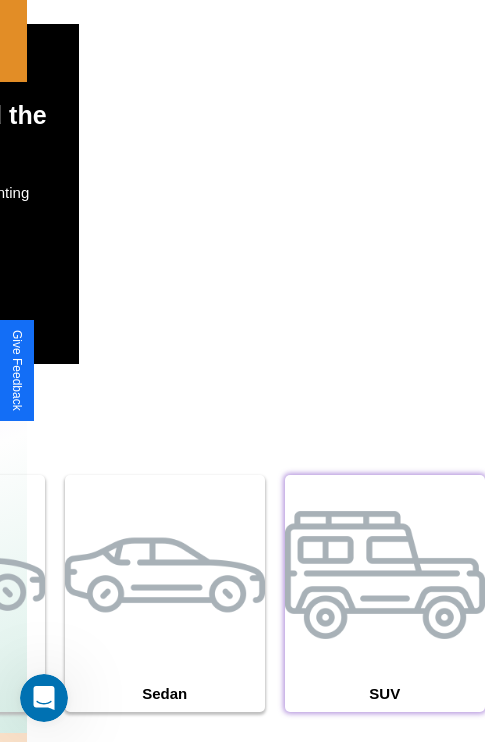 click at bounding box center [385, 575] 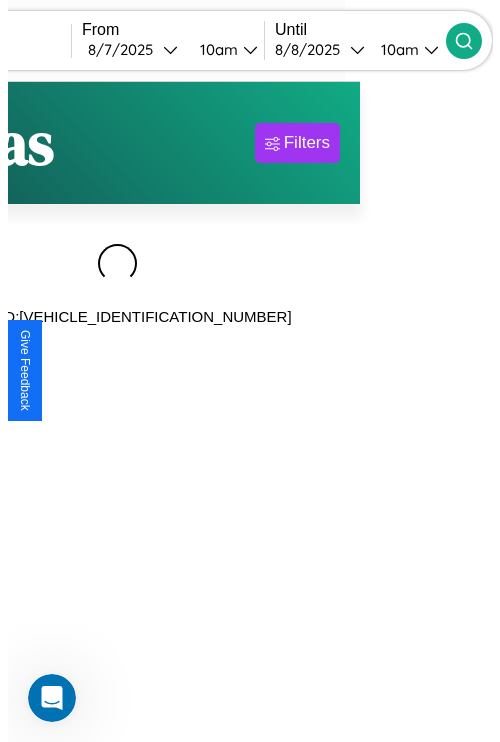 scroll, scrollTop: 0, scrollLeft: 0, axis: both 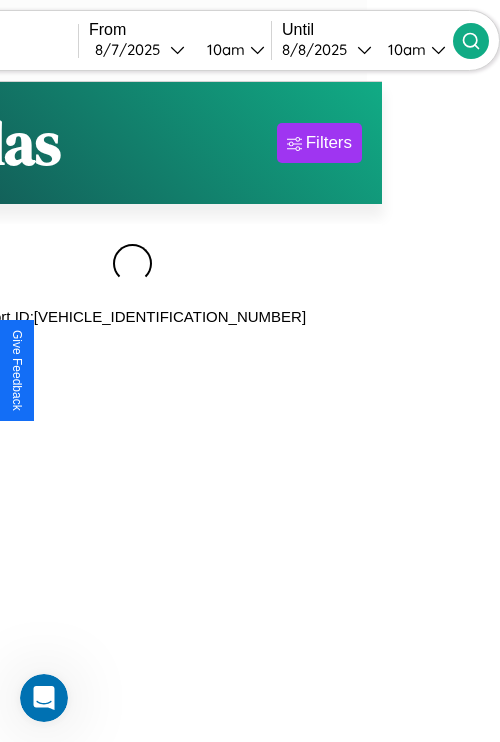 type on "****" 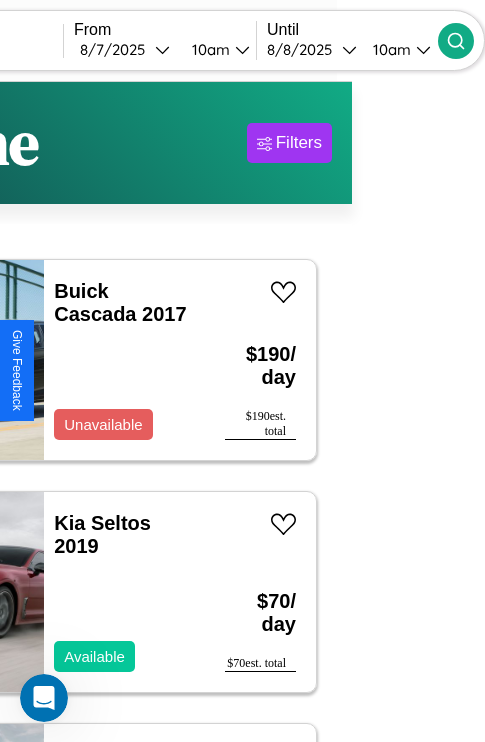 scroll, scrollTop: 39, scrollLeft: 107, axis: both 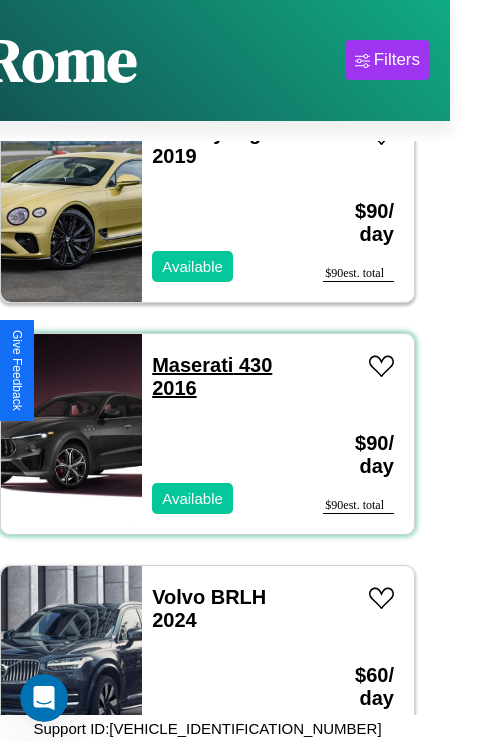 click on "Maserati   430   2016" at bounding box center [212, 376] 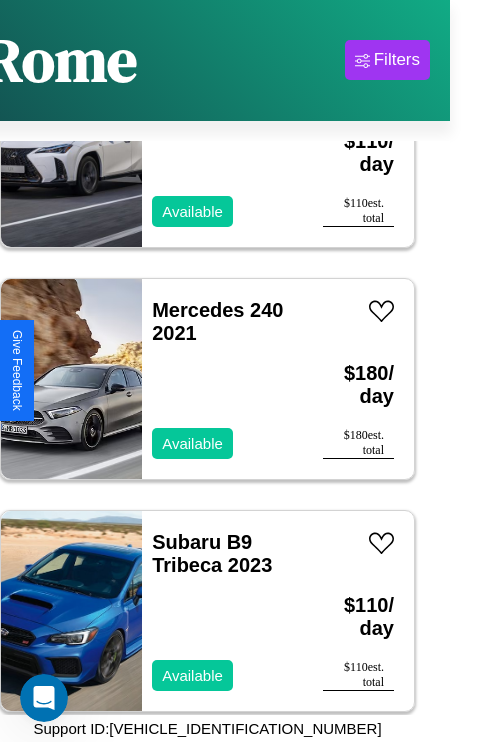 scroll, scrollTop: 4019, scrollLeft: 0, axis: vertical 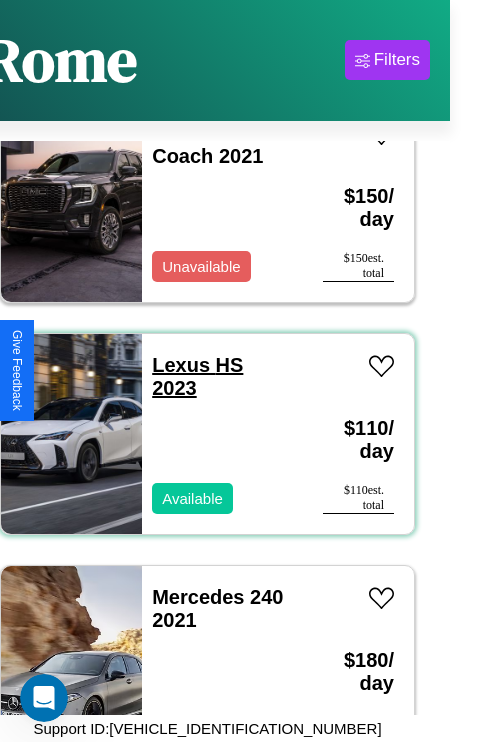 click on "Lexus   HS   2023" at bounding box center [197, 376] 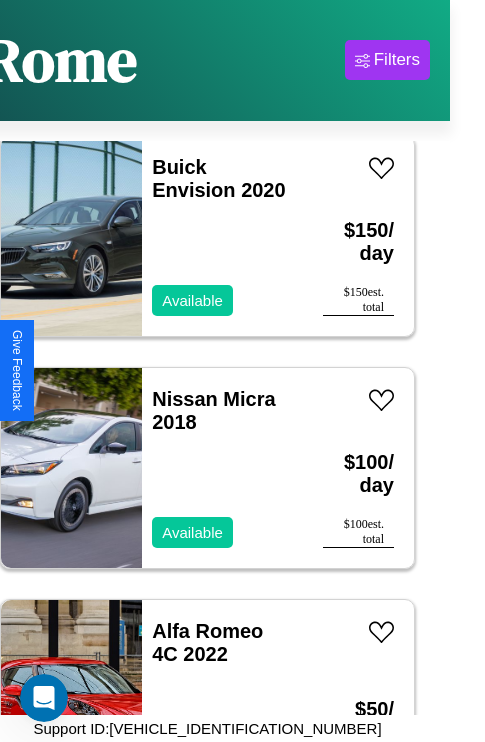scroll, scrollTop: 10126, scrollLeft: 0, axis: vertical 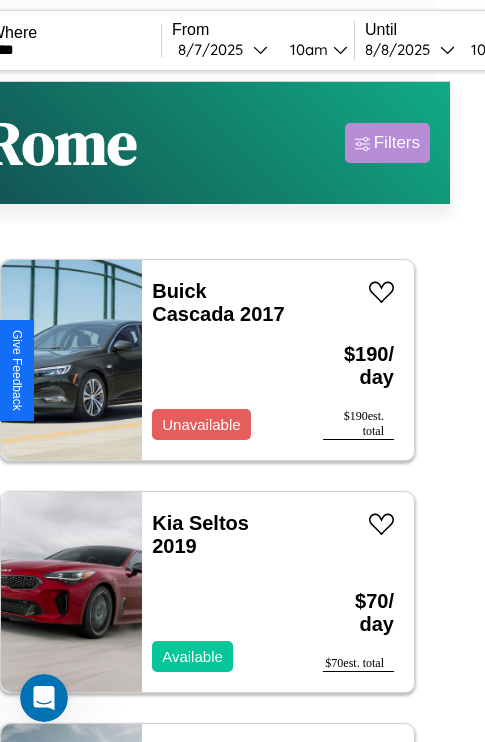 click on "Filters" at bounding box center [397, 143] 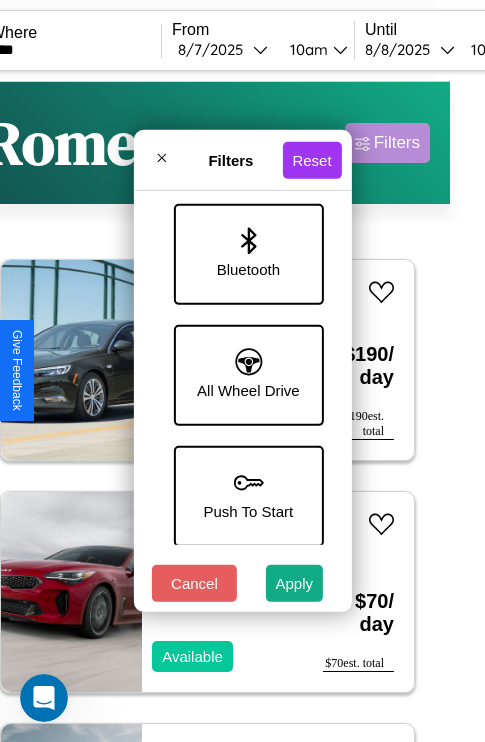scroll, scrollTop: 1374, scrollLeft: 0, axis: vertical 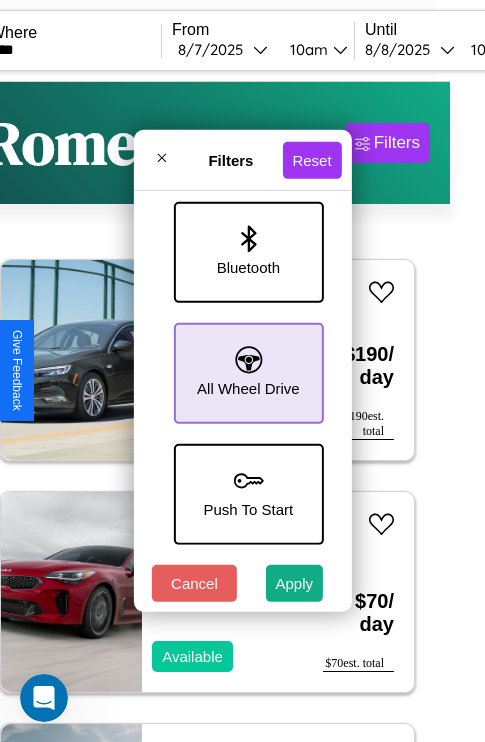 click 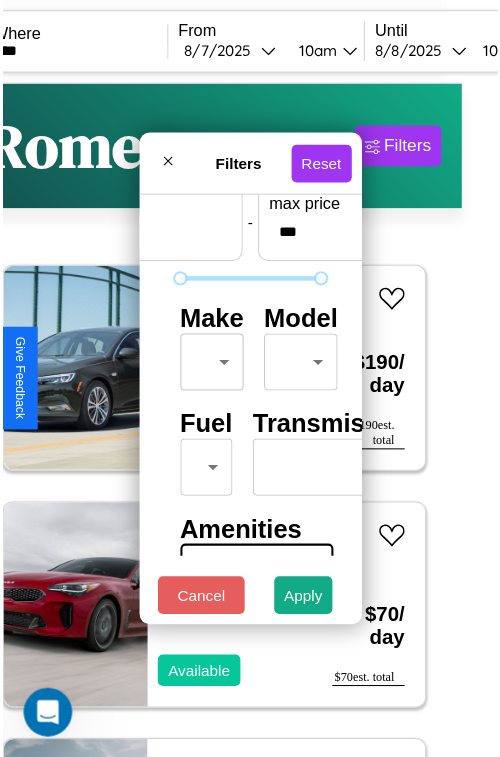 scroll, scrollTop: 59, scrollLeft: 0, axis: vertical 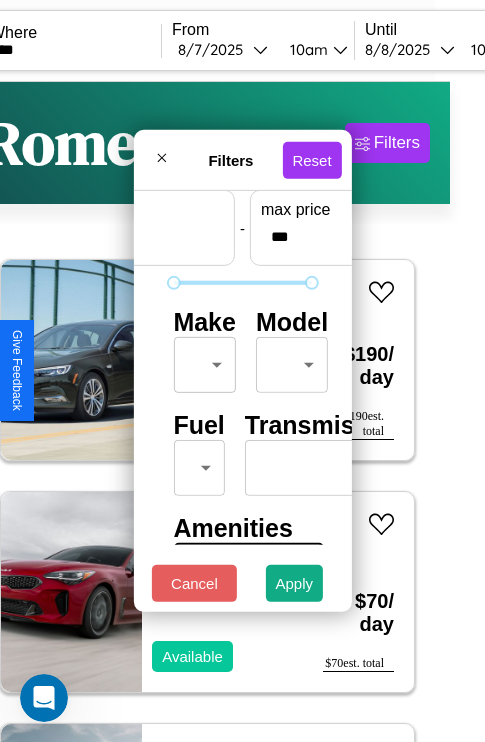 click on "CarGo Where **** From [DATE] [TIME] Until [DATE] [TIME] Become a Host Login Sign Up [CITY] Filters 46  cars in this area These cars can be picked up in this city. Buick   Cascada   2017 Available $ 190  / day $ 190  est. total Kia   Seltos   2019 Available $ 70  / day $ 70  est. total Ford   C700   2019 Available $ 140  / day $ 140  est. total Audi   e-tron Sportback   2017 Available $ 50  / day $ 50  est. total Honda   NRX1800BA (VALKYRIE RUNE)   2022 Available $ 90  / day $ 90  est. total Jeep   Comanche   2020 Available $ 100  / day $ 100  est. total Volvo   EC40   2016 Available $ 140  / day $ 140  est. total Hummer   H3T   2023 Available $ 40  / day $ 40  est. total Chrysler   Grand Voyager   2014 Available $ 130  / day $ 130  est. total Hummer   H1   2018 Available $ 200  / day $ 200  est. total Dodge   Magnum   2019 Available $ 100  / day $ 100  est. total Hyundai   Hyundai Steel Industries, Inc.   2014 Available $ 70  / day $ 70  est. total Land Rover   LR3   2014 Available $ 140  / day $ 140" at bounding box center (207, 412) 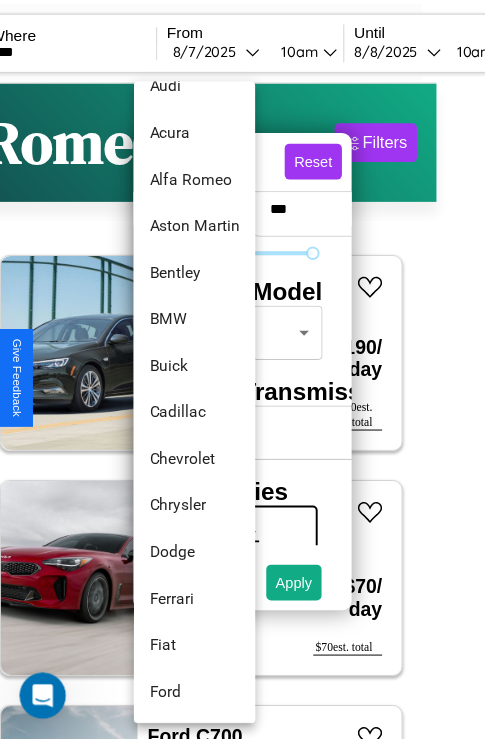 scroll, scrollTop: 86, scrollLeft: 0, axis: vertical 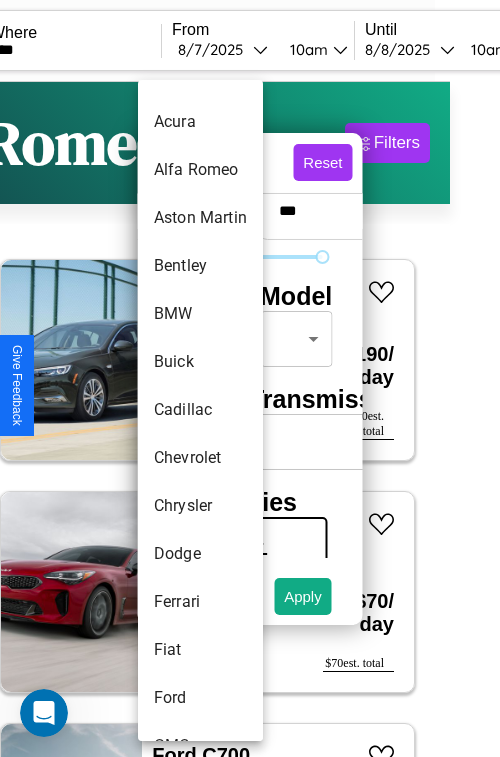 click on "Cadillac" at bounding box center [200, 410] 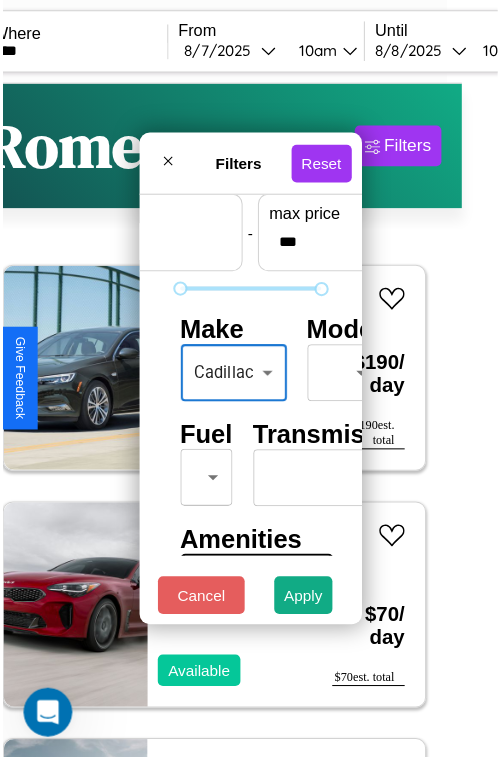 scroll, scrollTop: 59, scrollLeft: 26, axis: both 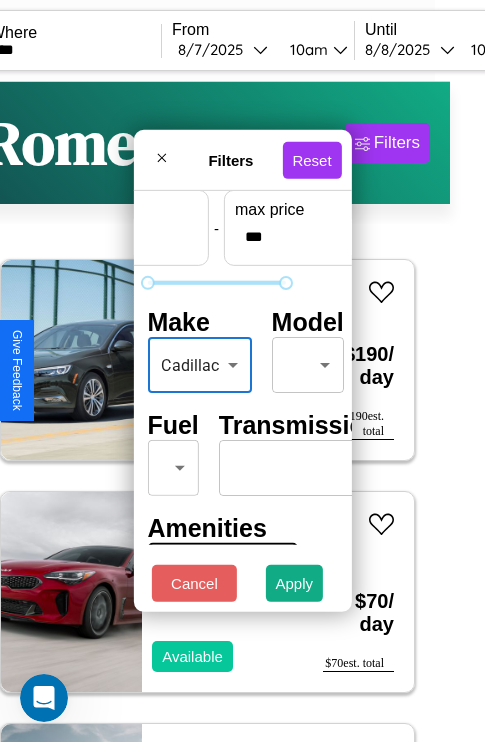 click on "CarGo Where **** From [DATE] [TIME] Until [DATE] [TIME] Become a Host Login Sign Up [CITY] Filters 46  cars in this area These cars can be picked up in this city. Buick   Cascada   2017 Available $ 190  / day $ 190  est. total Kia   Seltos   2019 Available $ 70  / day $ 70  est. total Ford   C700   2019 Available $ 140  / day $ 140  est. total Audi   e-tron Sportback   2017 Available $ 50  / day $ 50  est. total Honda   NRX1800BA (VALKYRIE RUNE)   2022 Available $ 90  / day $ 90  est. total Jeep   Comanche   2020 Available $ 100  / day $ 100  est. total Volvo   EC40   2016 Available $ 140  / day $ 140  est. total Hummer   H3T   2023 Available $ 40  / day $ 40  est. total Chrysler   Grand Voyager   2014 Available $ 130  / day $ 130  est. total Hummer   H1   2018 Available $ 200  / day $ 200  est. total Dodge   Magnum   2019 Available $ 100  / day $ 100  est. total Hyundai   Hyundai Steel Industries, Inc.   2014 Available $ 70  / day $ 70  est. total Land Rover   LR3   2014 Available $ 140  / day $ 140" at bounding box center (207, 412) 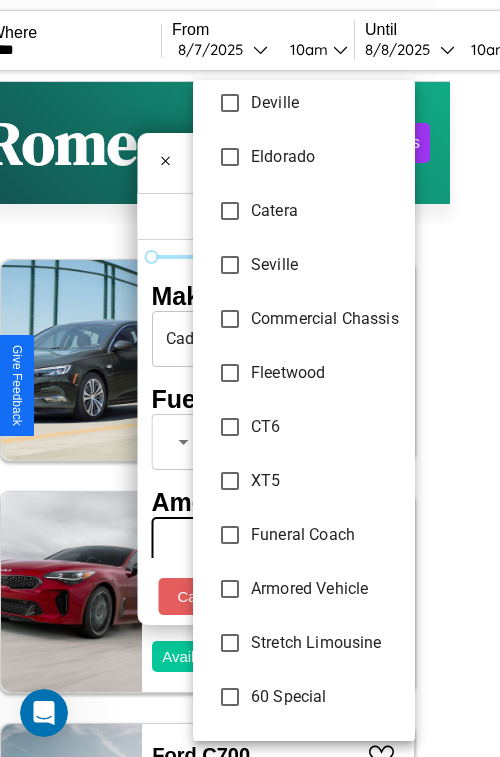 scroll, scrollTop: 725, scrollLeft: 0, axis: vertical 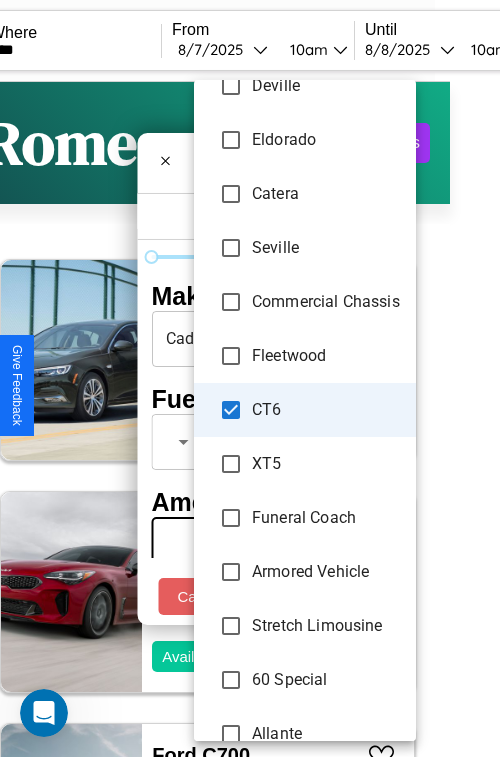 click on "Armored Vehicle" at bounding box center [305, 572] 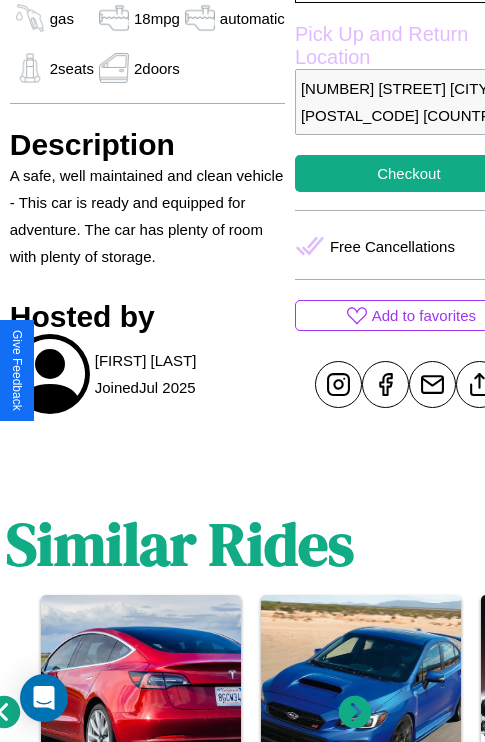 scroll, scrollTop: 707, scrollLeft: 64, axis: both 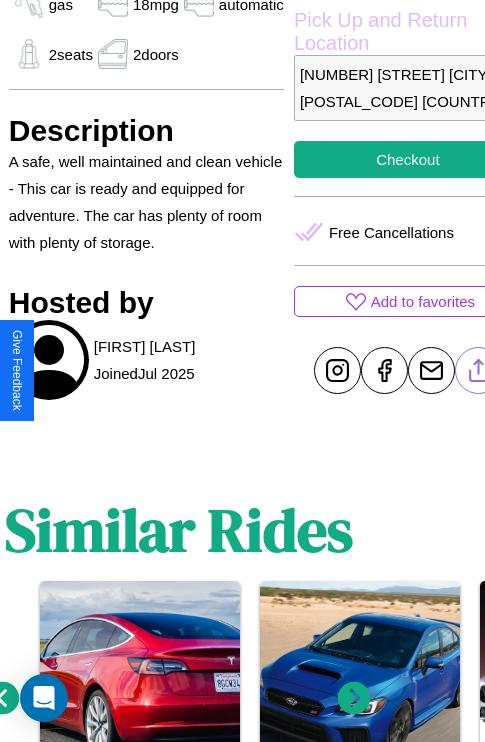 click 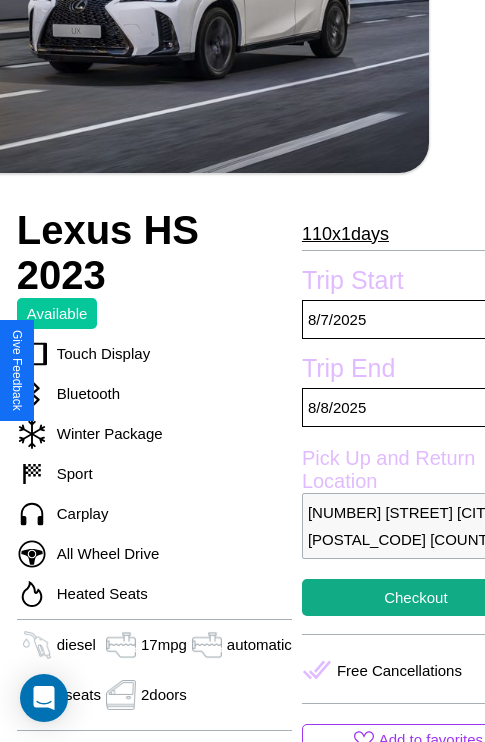 scroll, scrollTop: 427, scrollLeft: 88, axis: both 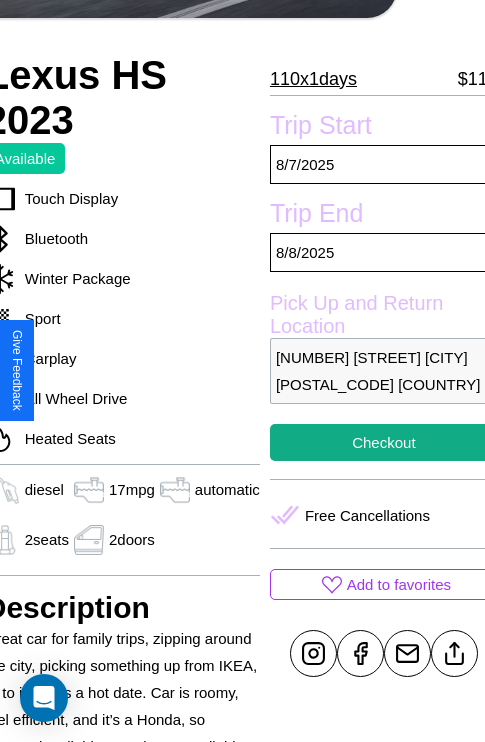 click on "2436 Lake Street  Rome  74801 Italy" at bounding box center (384, 371) 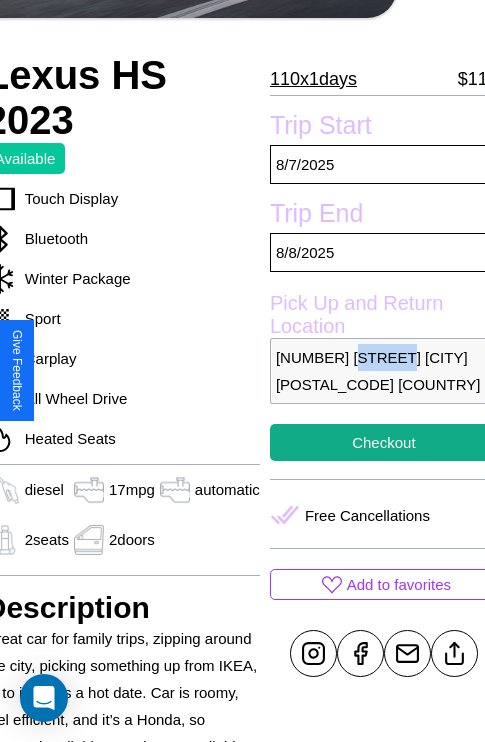 click on "2436 Lake Street  Rome  74801 Italy" at bounding box center [384, 371] 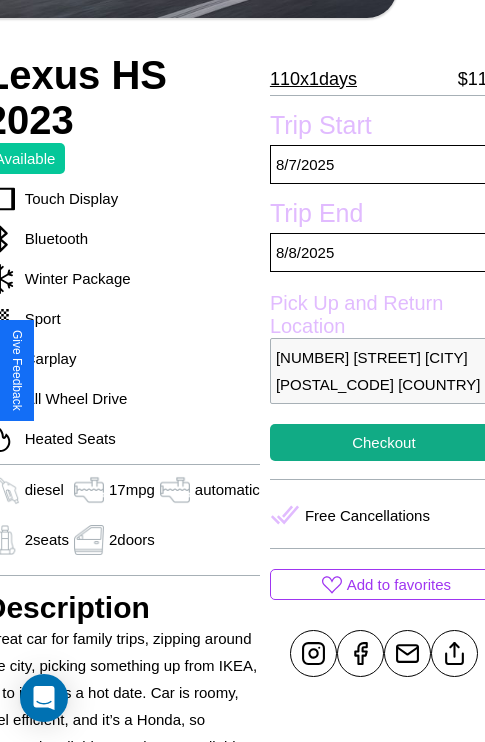 click on "2436 Lake Street  Rome  74801 Italy" at bounding box center [384, 371] 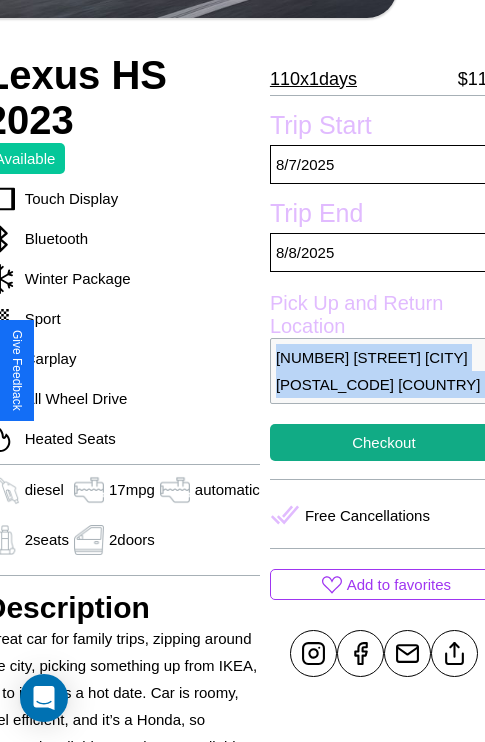 click on "2436 Lake Street  Rome  74801 Italy" at bounding box center (384, 371) 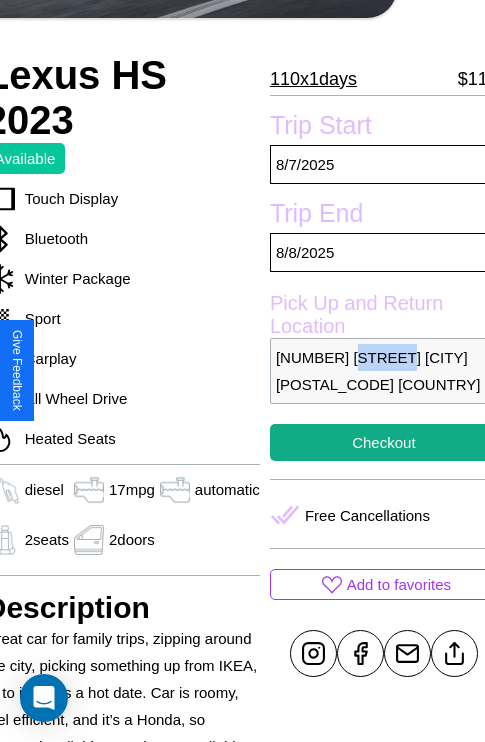 click on "2436 Lake Street  Rome  74801 Italy" at bounding box center [384, 371] 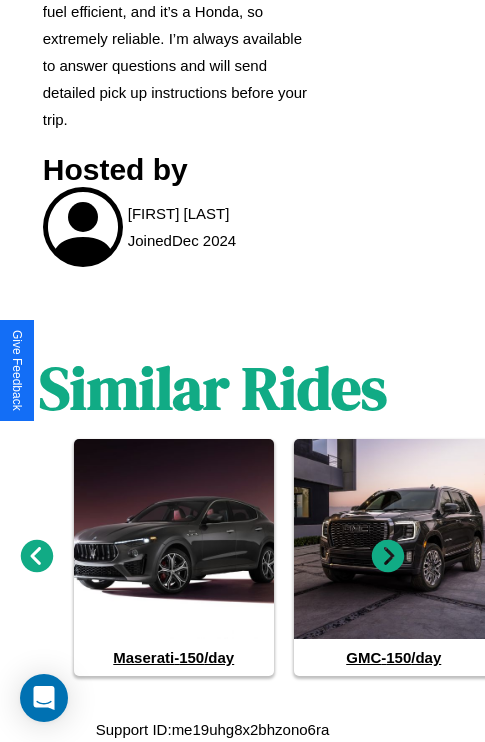 scroll, scrollTop: 1136, scrollLeft: 30, axis: both 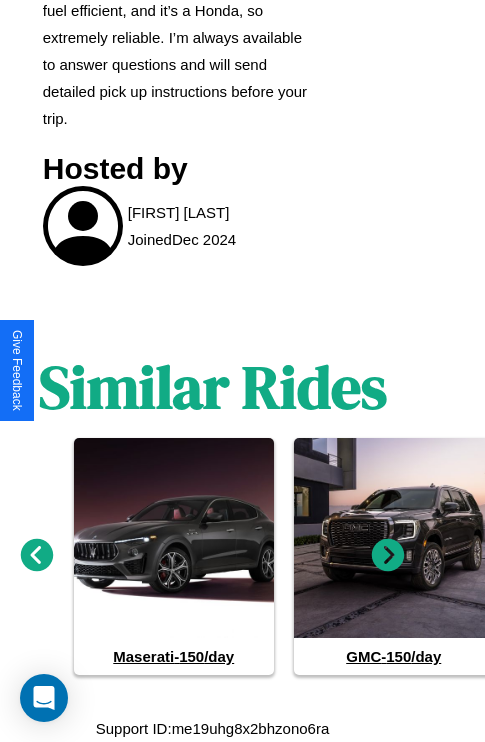 click 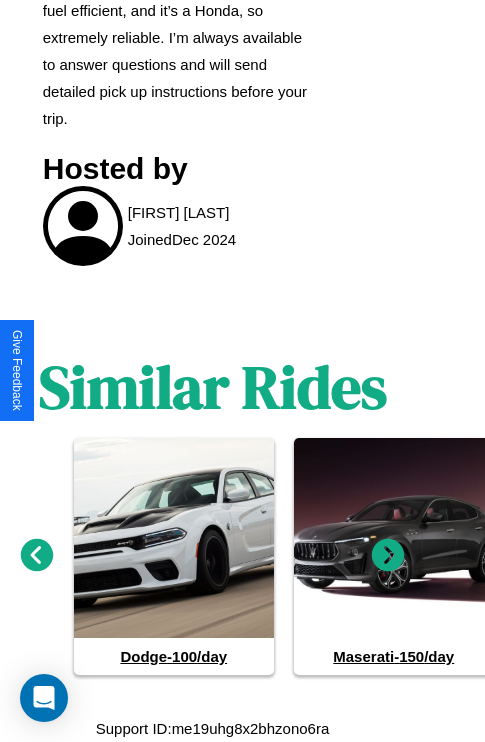 click 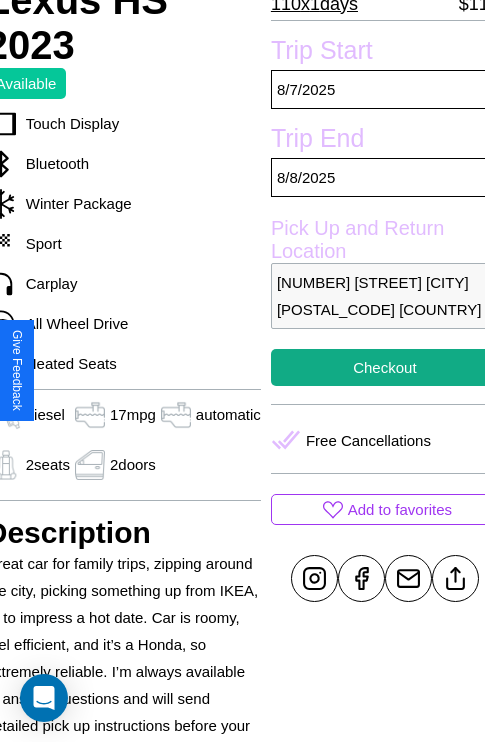 scroll, scrollTop: 499, scrollLeft: 88, axis: both 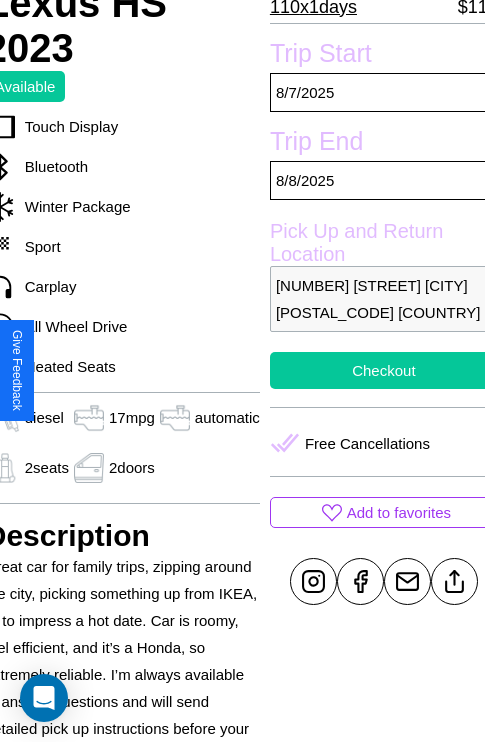 click on "Checkout" at bounding box center (384, 370) 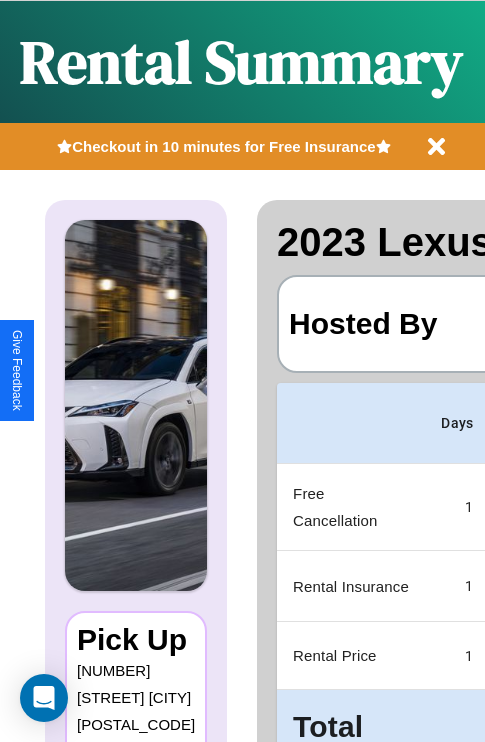 scroll, scrollTop: 0, scrollLeft: 378, axis: horizontal 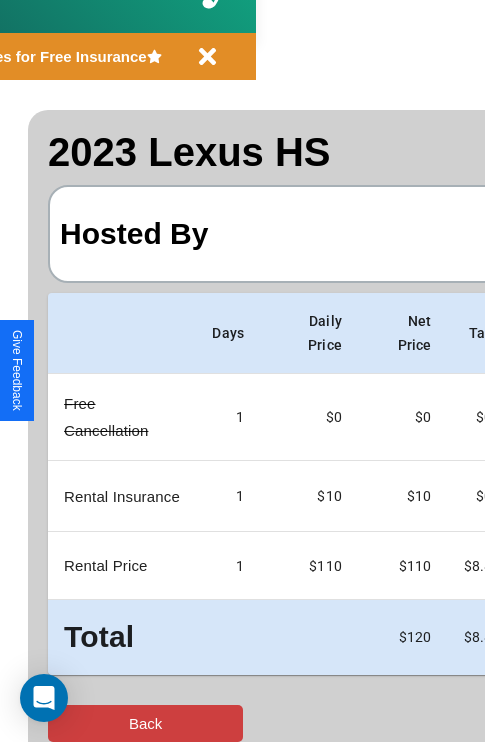 click on "Back" at bounding box center (145, 723) 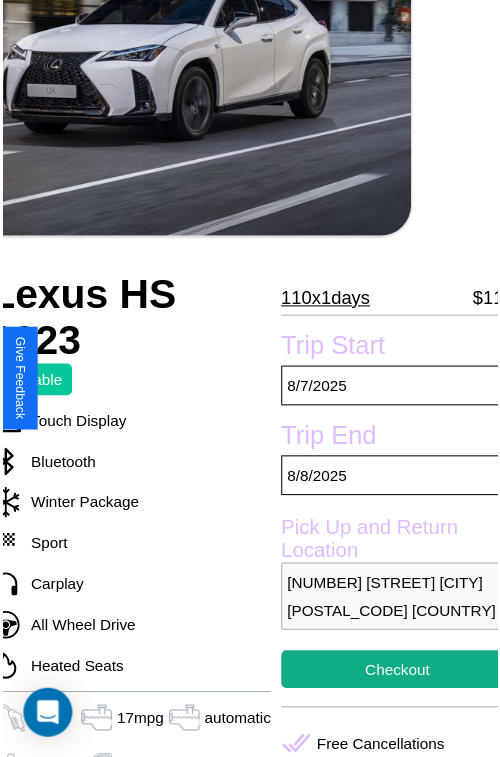 scroll, scrollTop: 221, scrollLeft: 88, axis: both 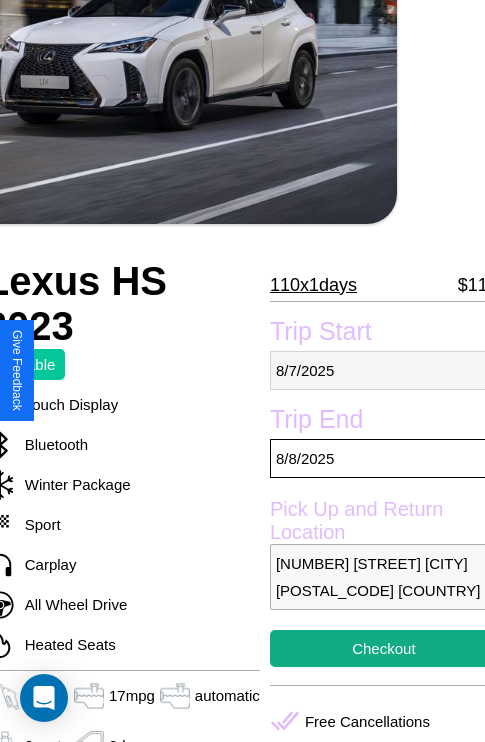 click on "8 / 7 / 2025" at bounding box center (384, 370) 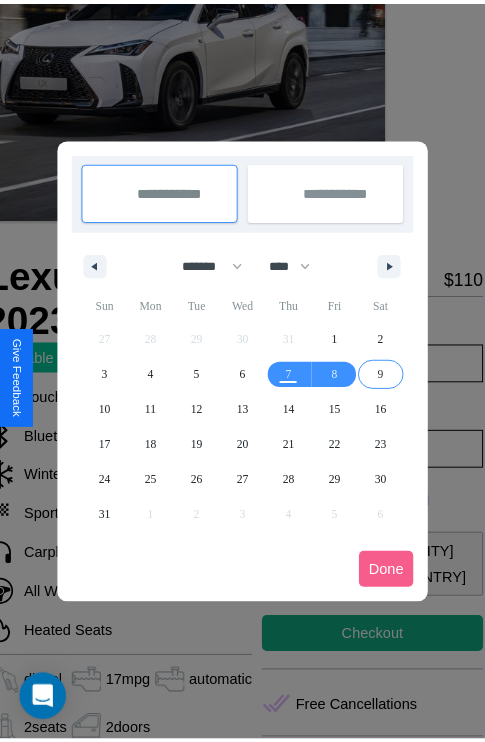 scroll, scrollTop: 0, scrollLeft: 88, axis: horizontal 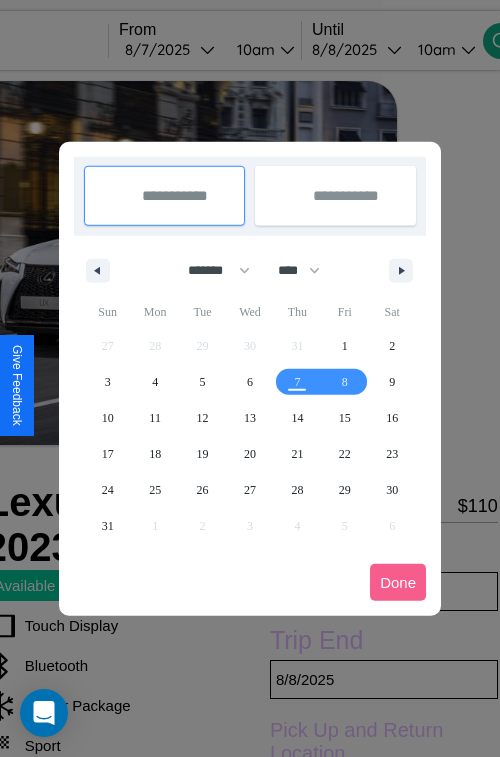 click at bounding box center (250, 378) 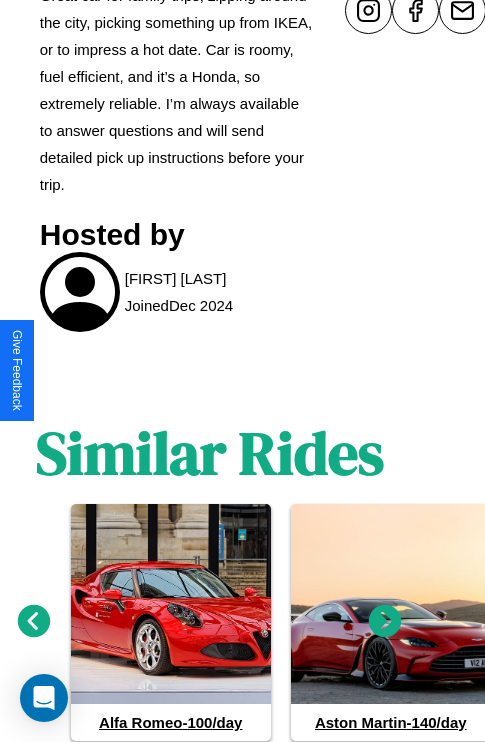 scroll, scrollTop: 1136, scrollLeft: 30, axis: both 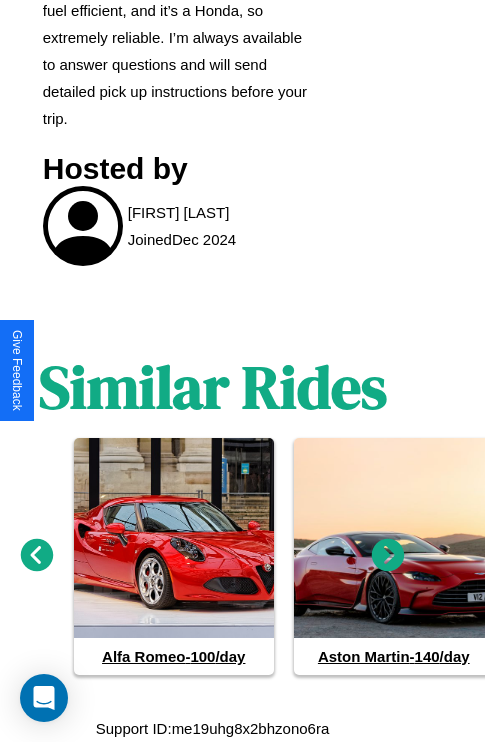 click 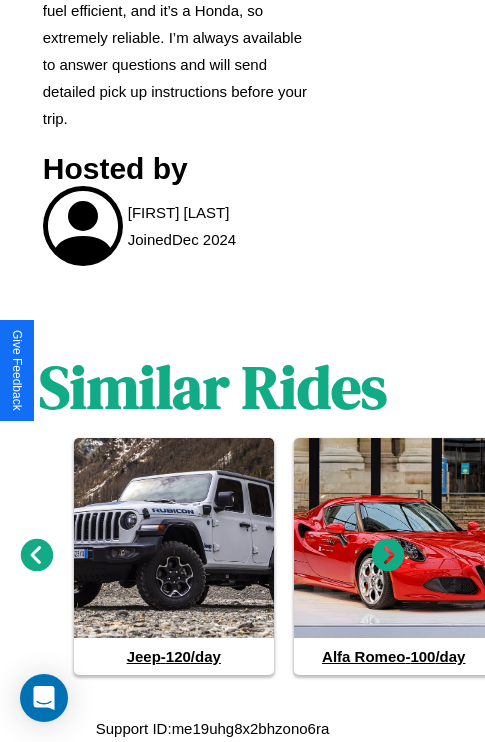 click 